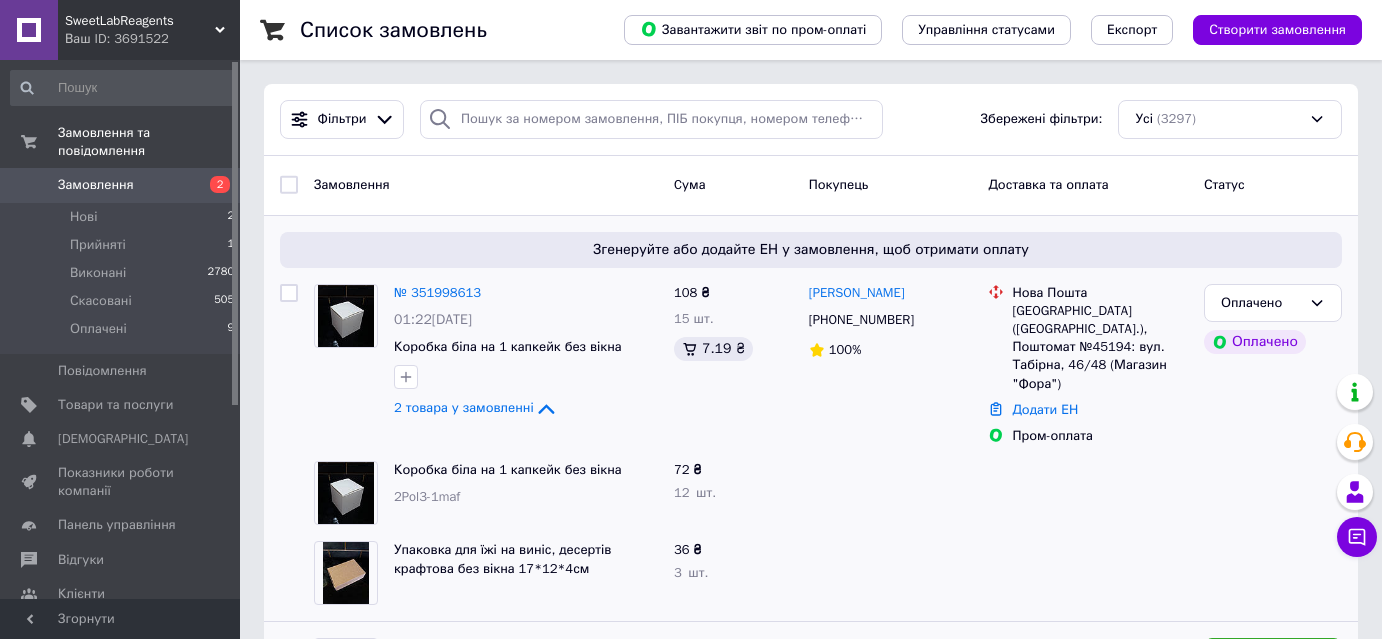 scroll, scrollTop: 181, scrollLeft: 0, axis: vertical 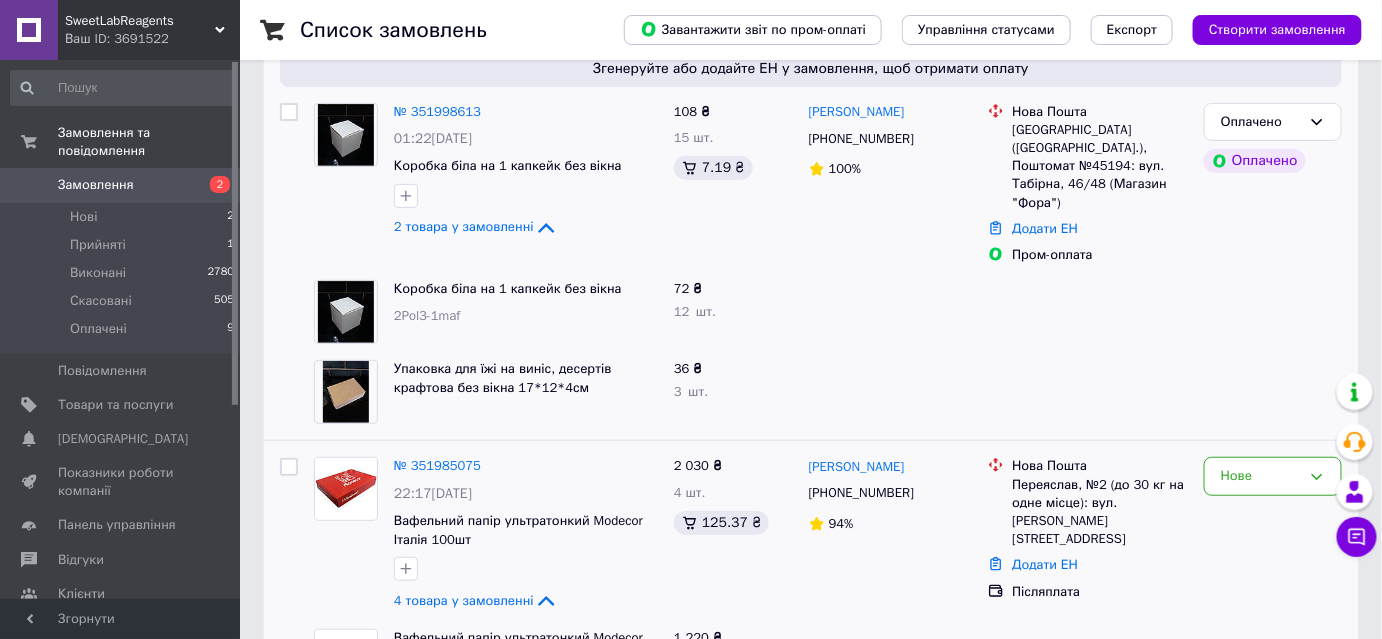 click on "Замовлення" at bounding box center (96, 185) 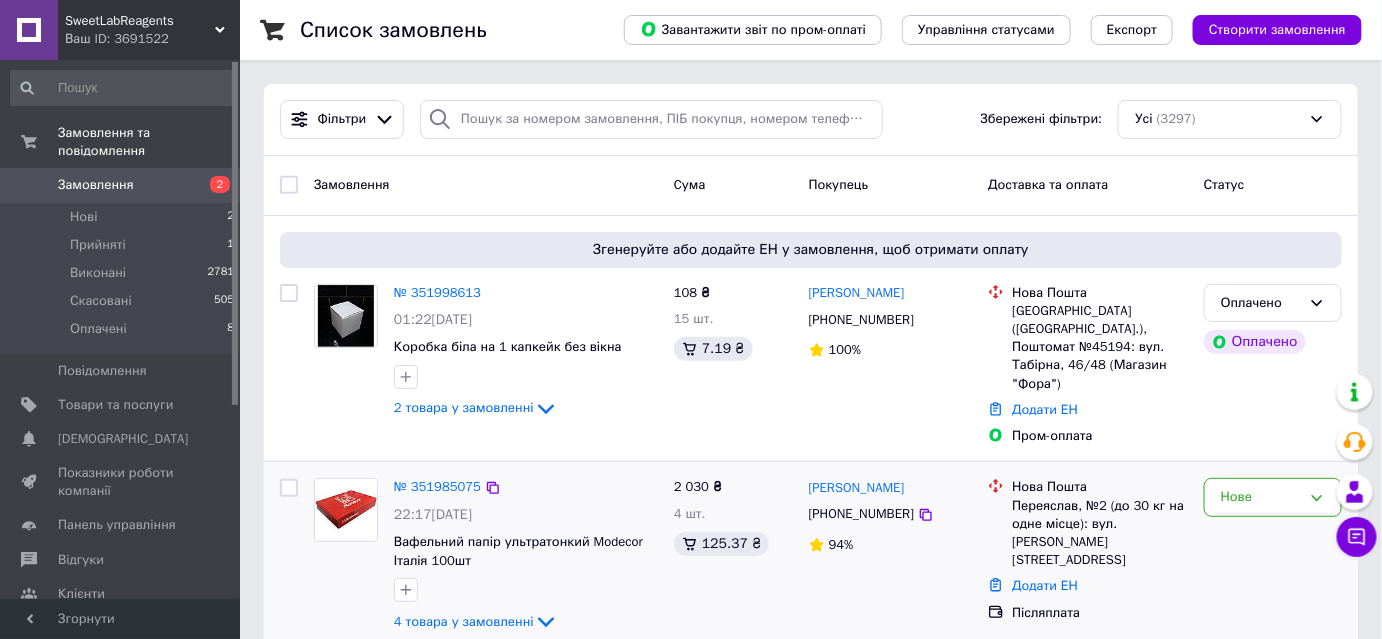 scroll, scrollTop: 181, scrollLeft: 0, axis: vertical 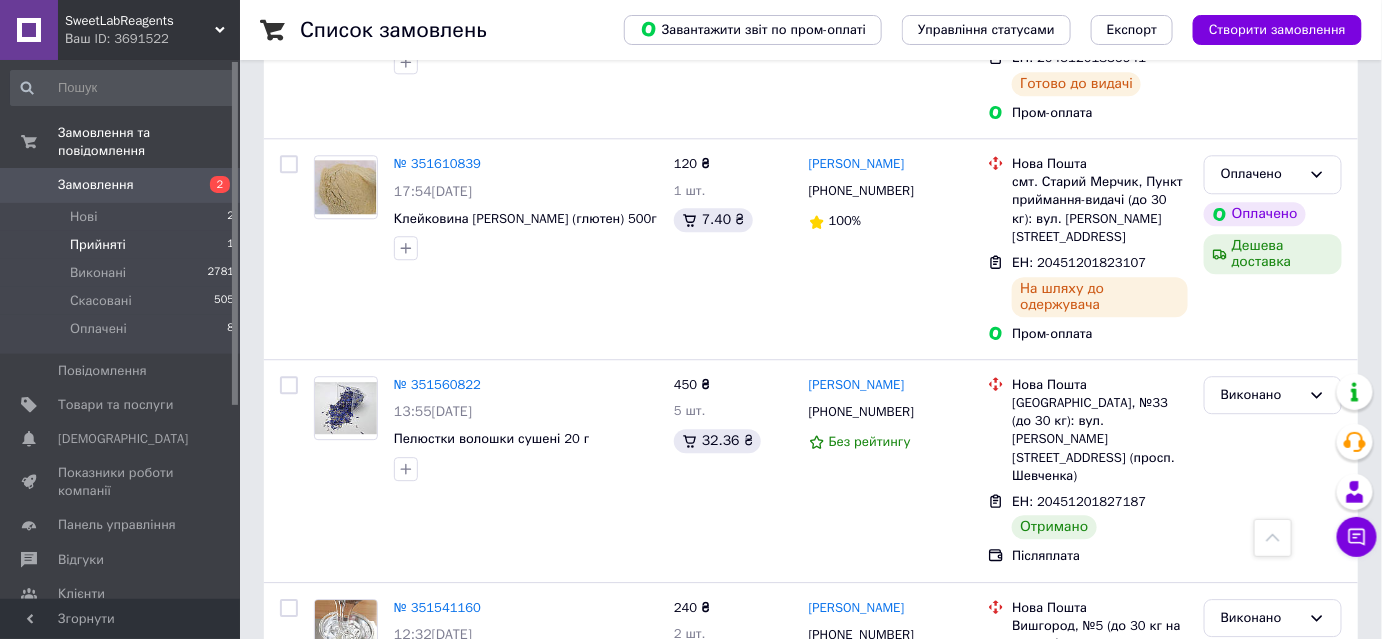 click on "Прийняті" at bounding box center [98, 245] 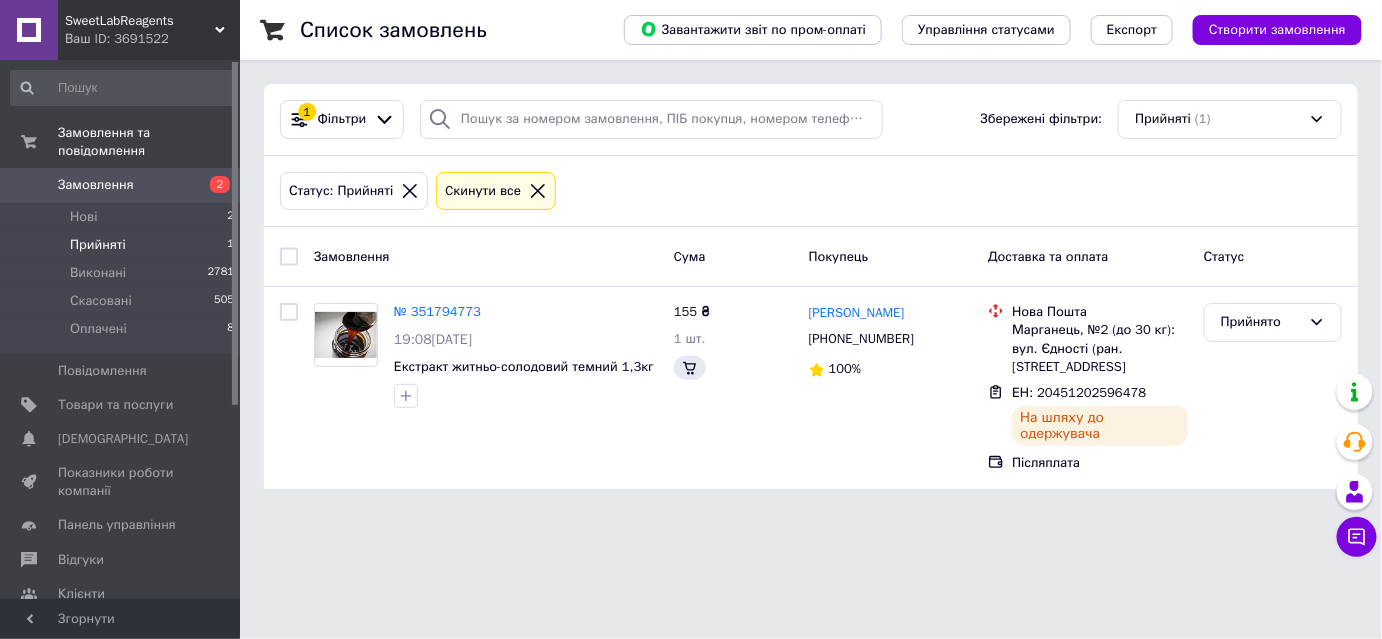 scroll, scrollTop: 0, scrollLeft: 0, axis: both 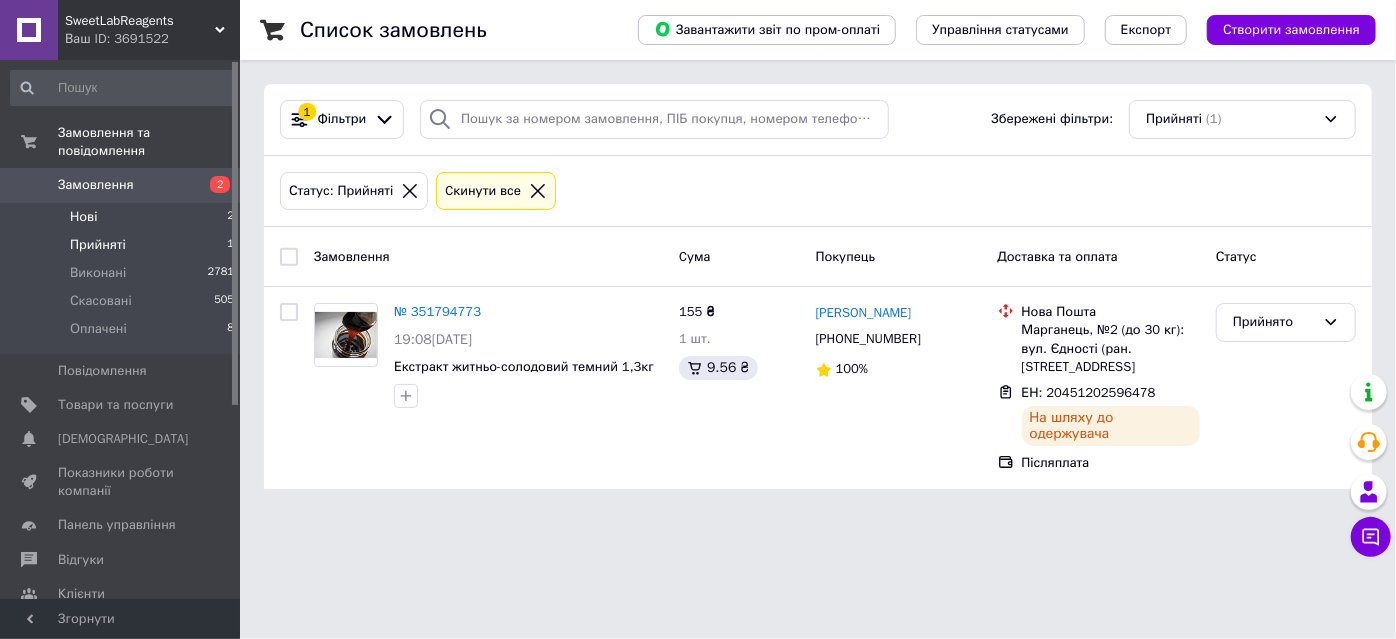 click on "Нові 2" at bounding box center [123, 217] 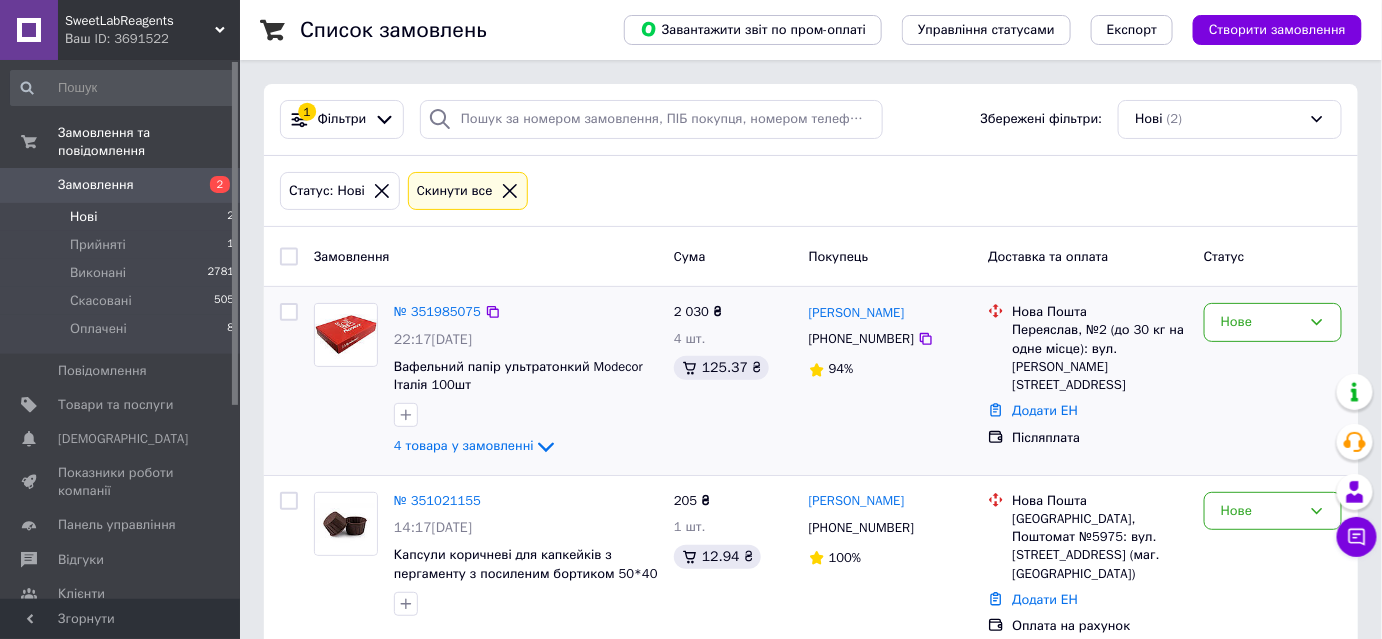 scroll, scrollTop: 16, scrollLeft: 0, axis: vertical 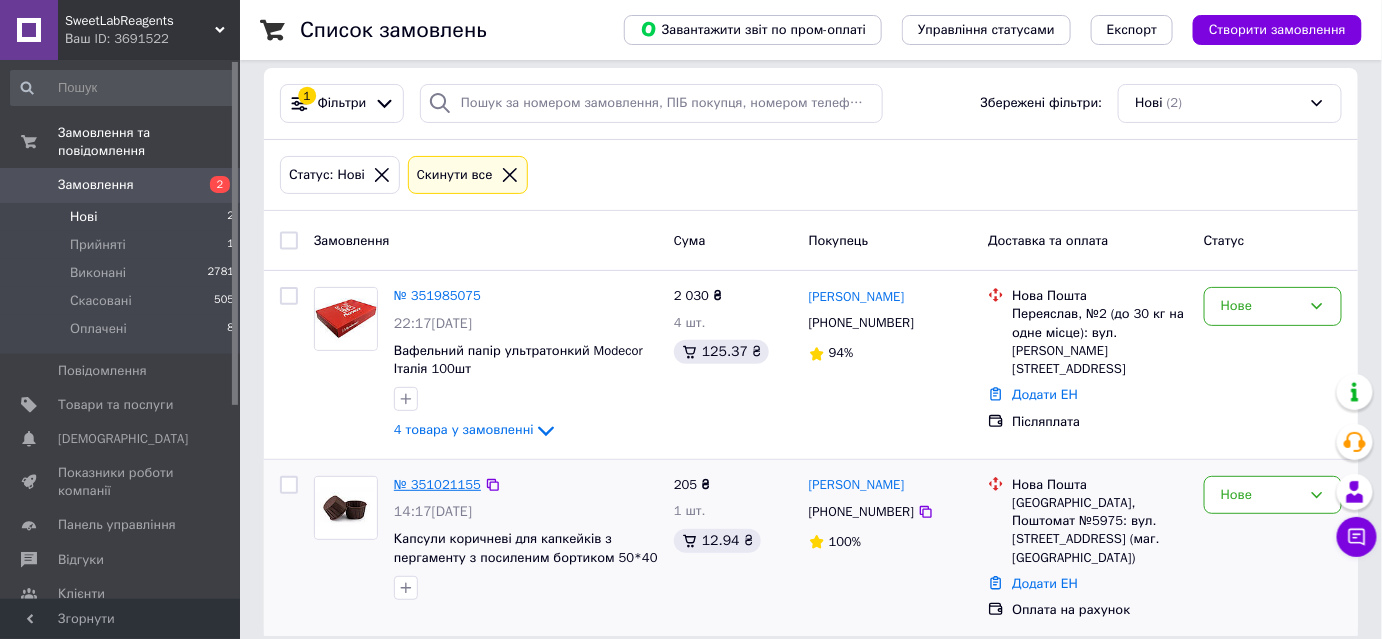 click on "№ 351021155" at bounding box center [437, 484] 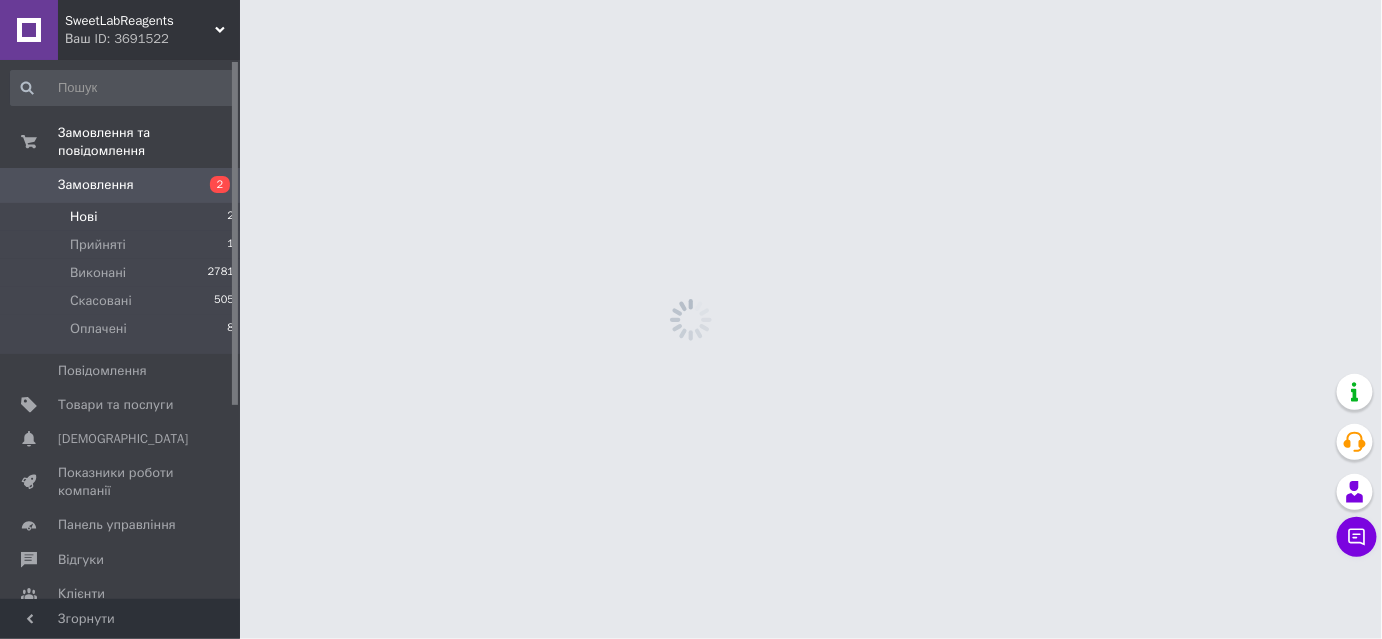 scroll, scrollTop: 0, scrollLeft: 0, axis: both 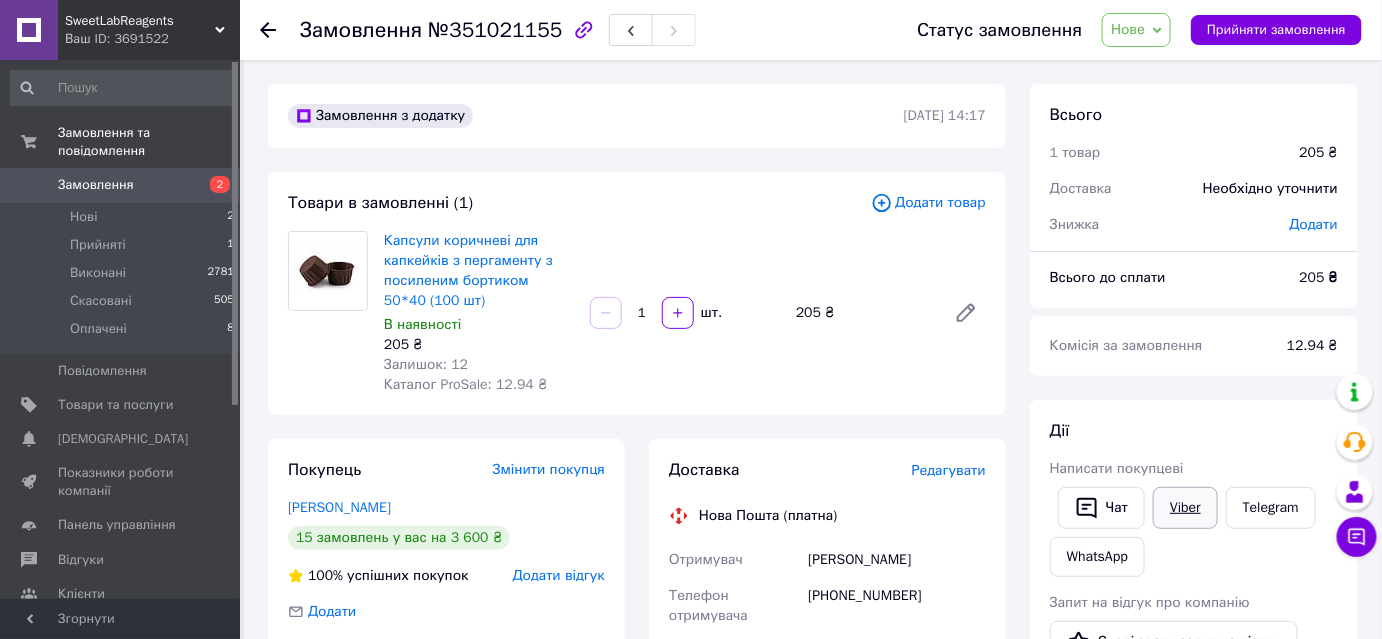 click on "Viber" at bounding box center [1185, 508] 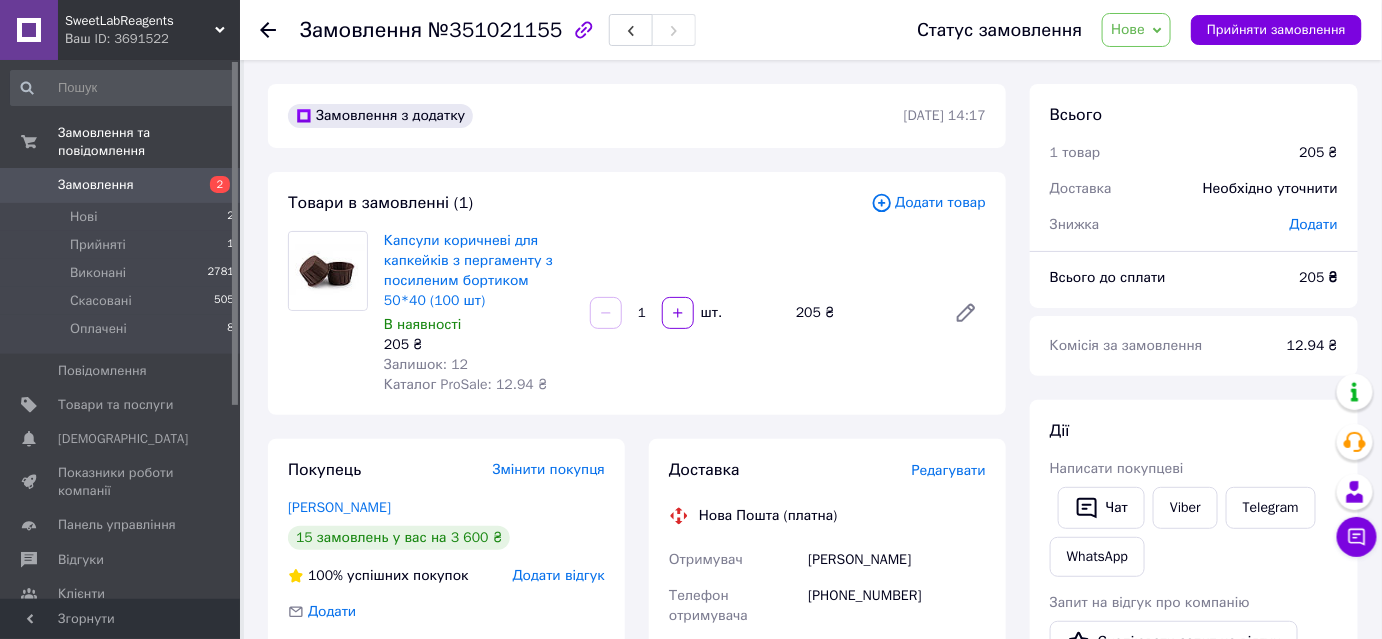 click on "1 товар" at bounding box center (1163, 153) 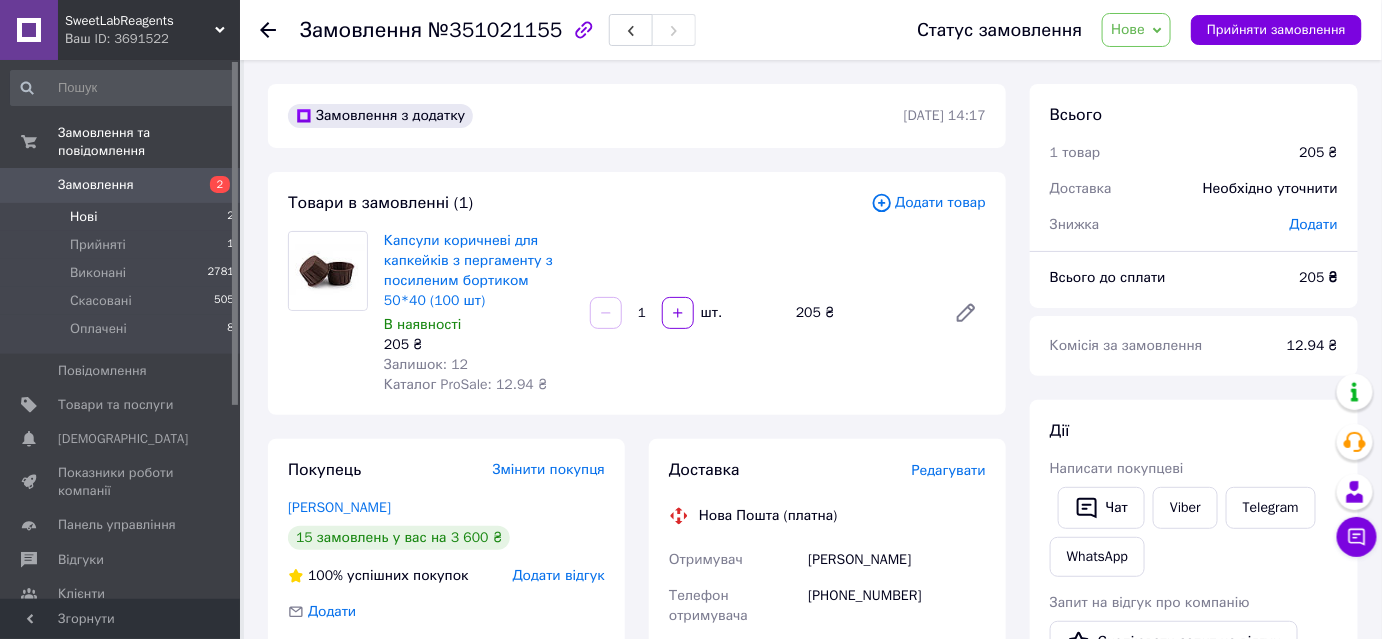 click on "Нові 2" at bounding box center (123, 217) 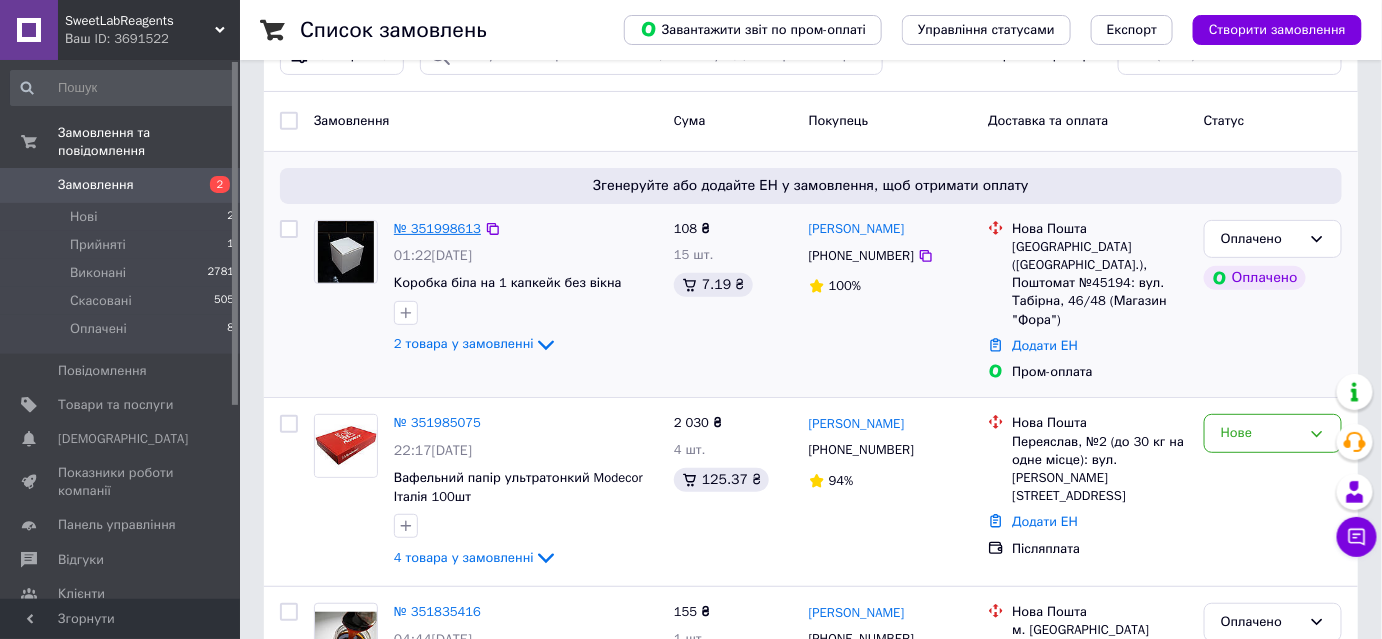 scroll, scrollTop: 90, scrollLeft: 0, axis: vertical 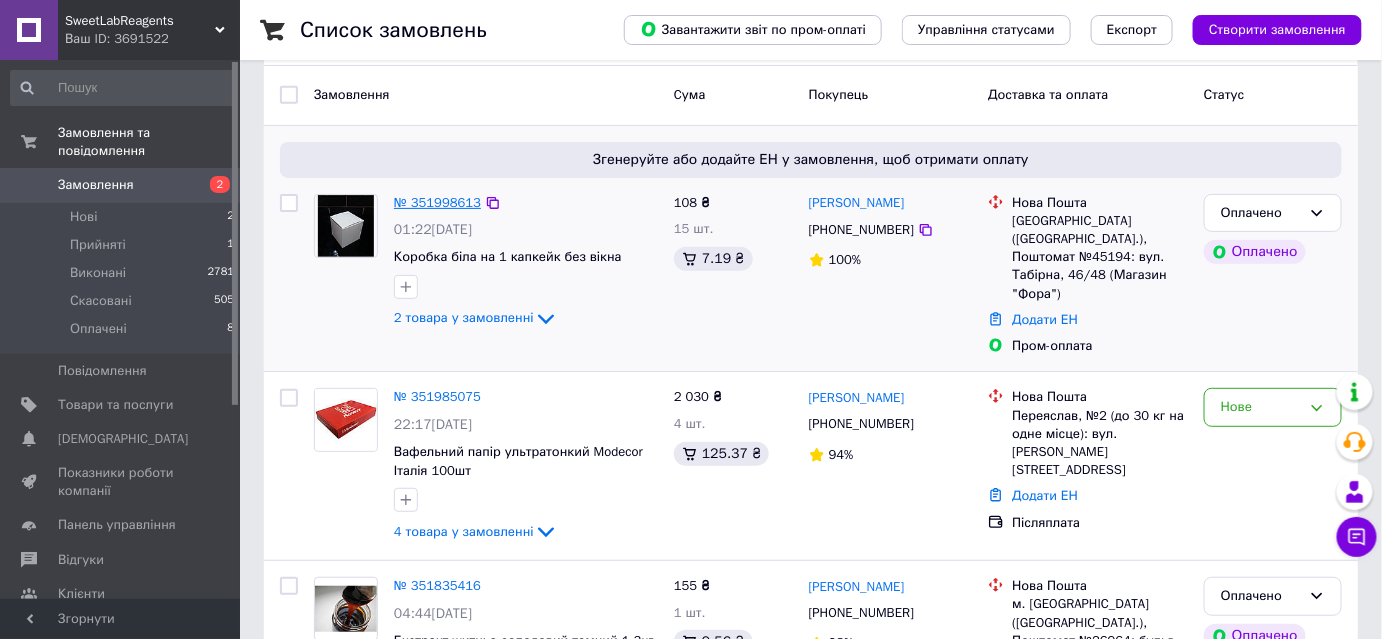 click on "№ 351998613" at bounding box center [437, 202] 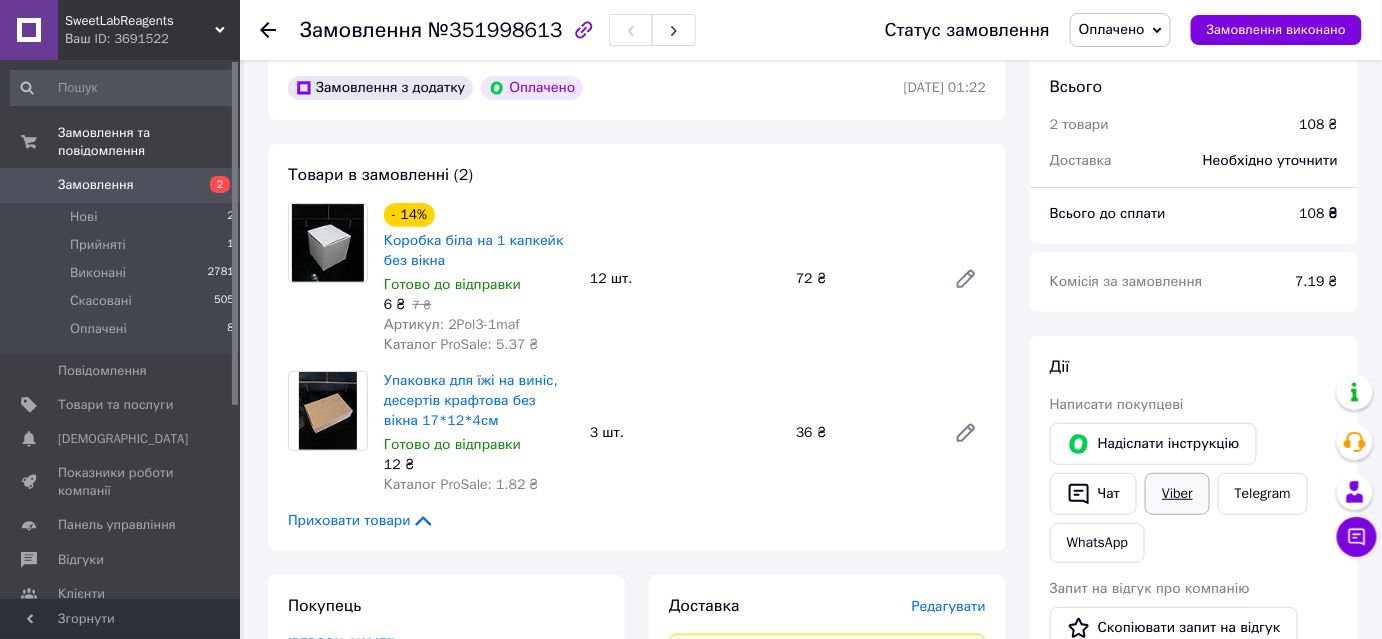 click on "Viber" at bounding box center (1177, 494) 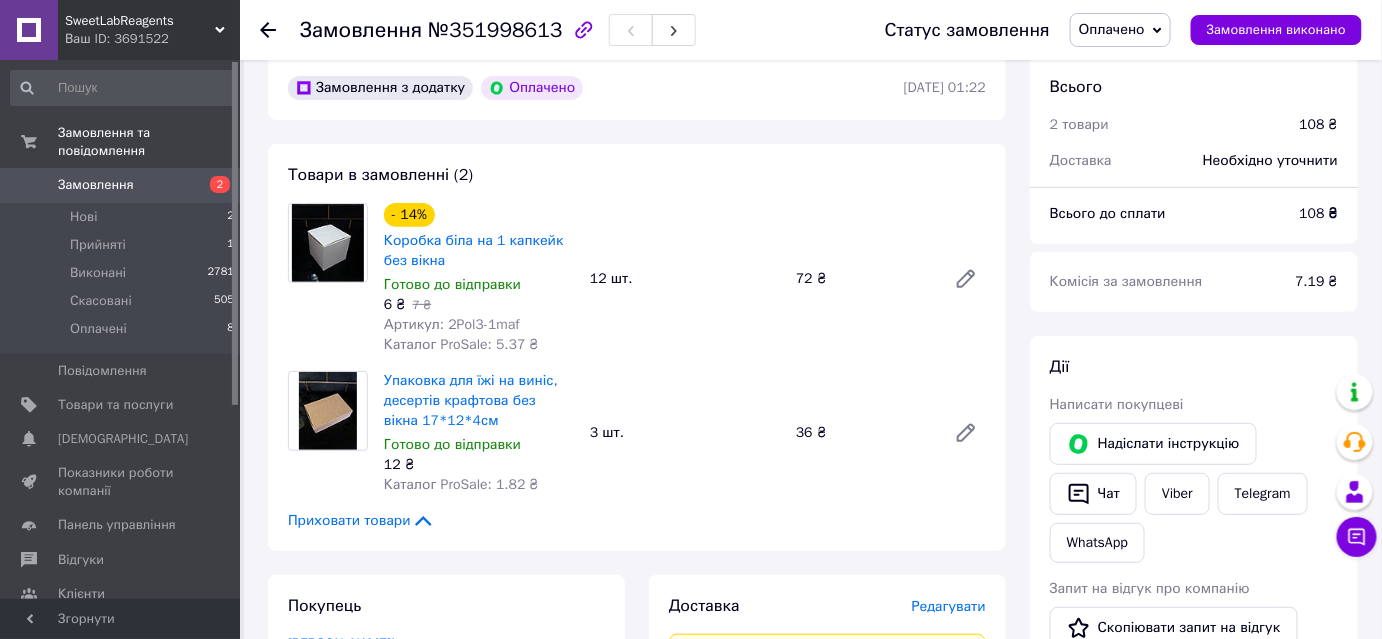 click on "Дії" at bounding box center [1194, 367] 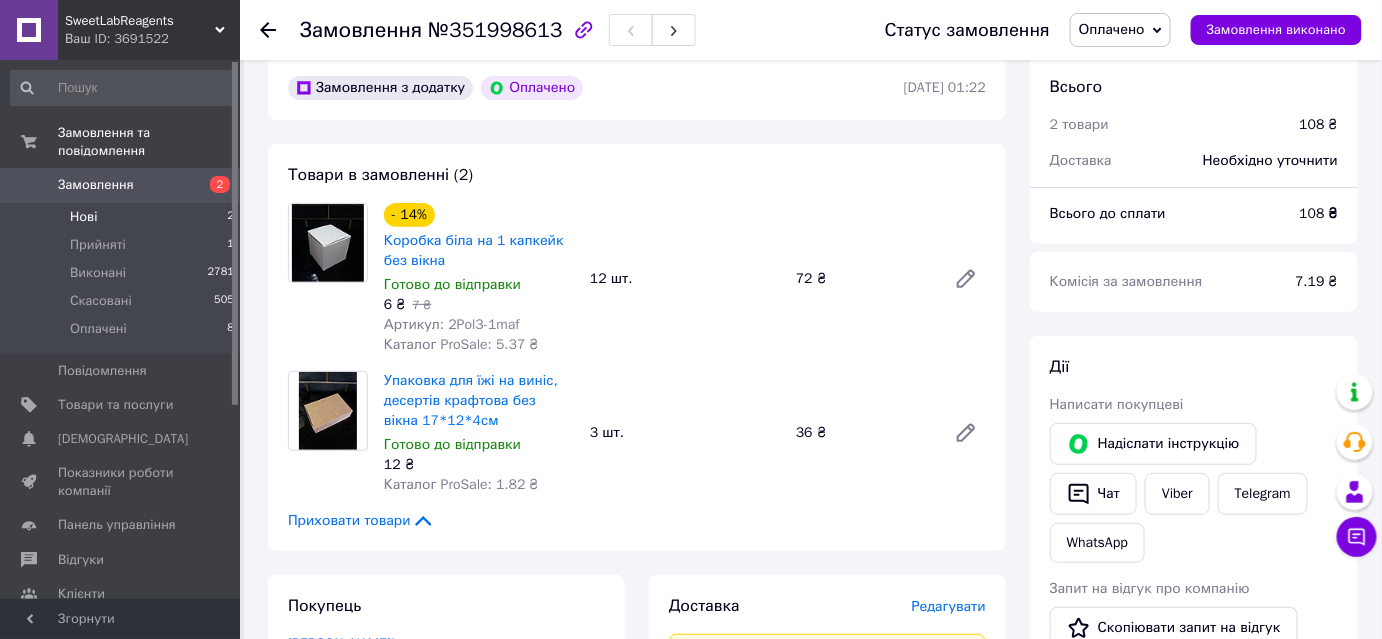 click on "Нові" at bounding box center (83, 217) 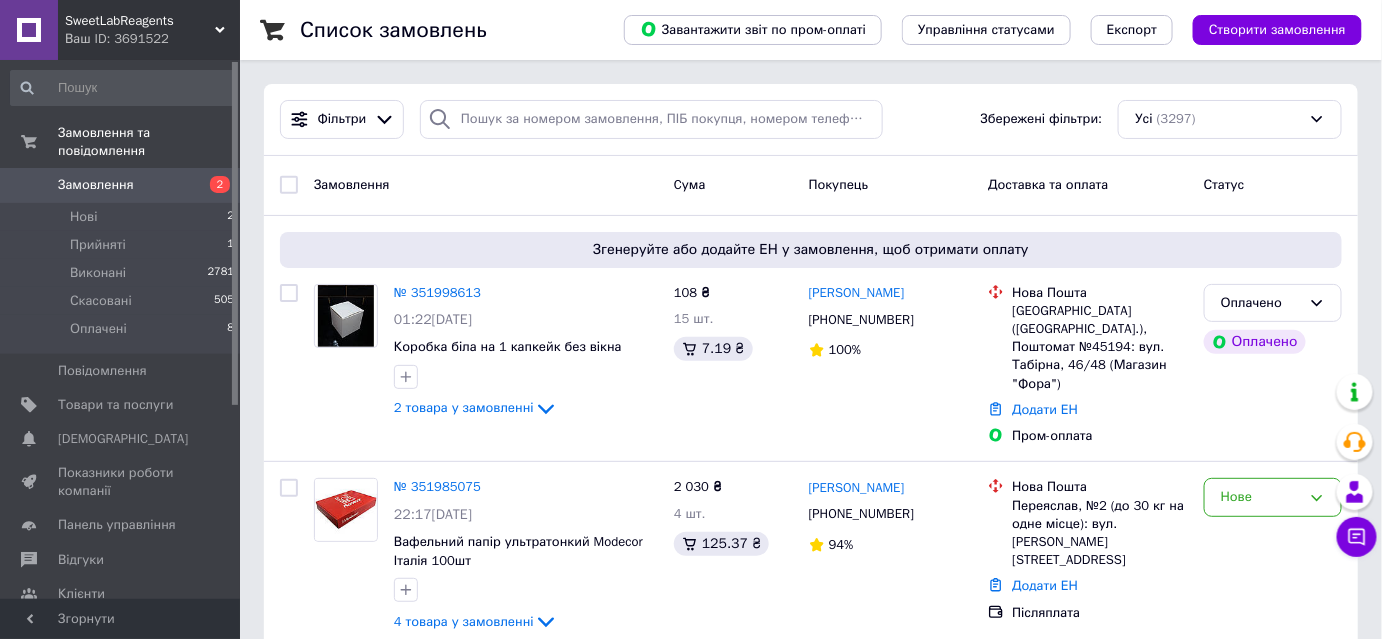 click on "Замовлення" at bounding box center [486, 185] 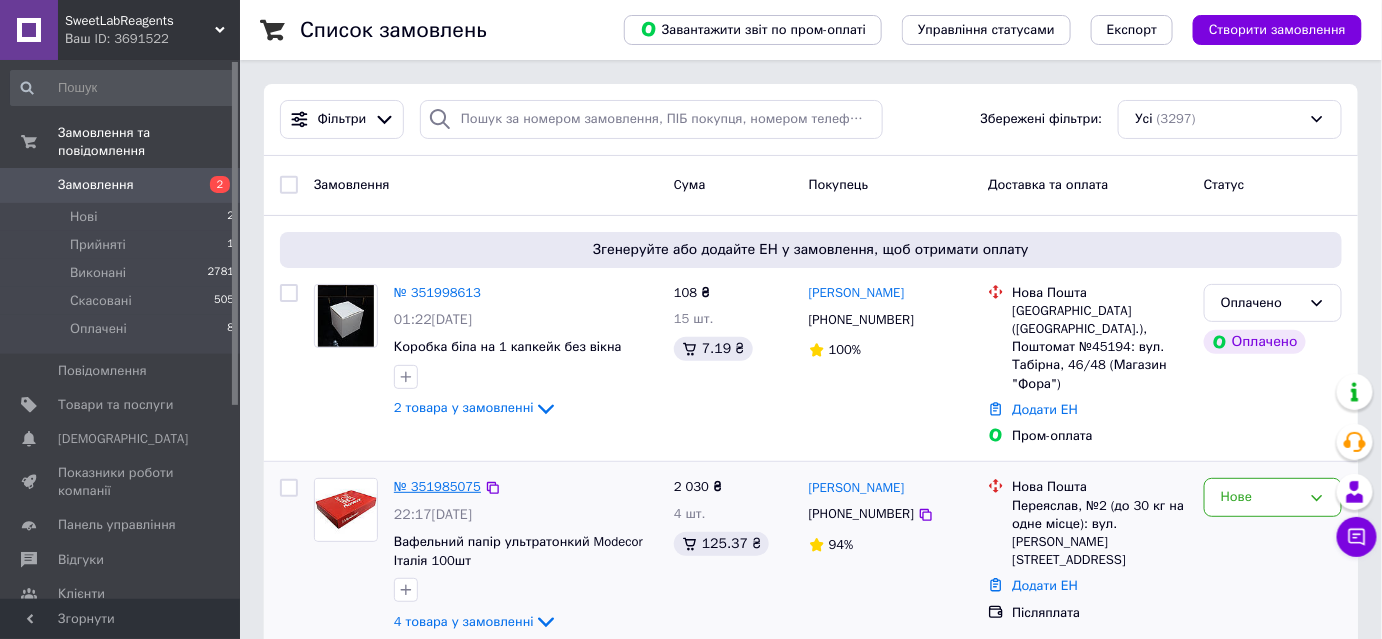 click on "№ 351985075" at bounding box center (437, 486) 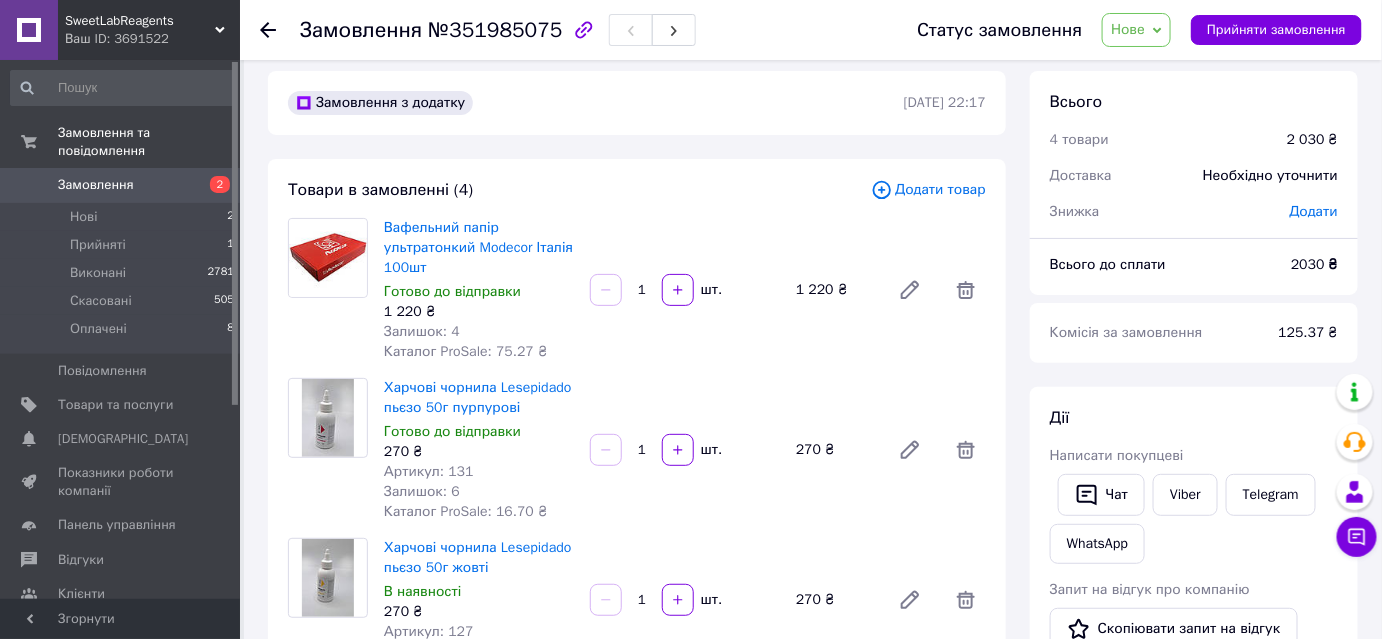 scroll, scrollTop: 272, scrollLeft: 0, axis: vertical 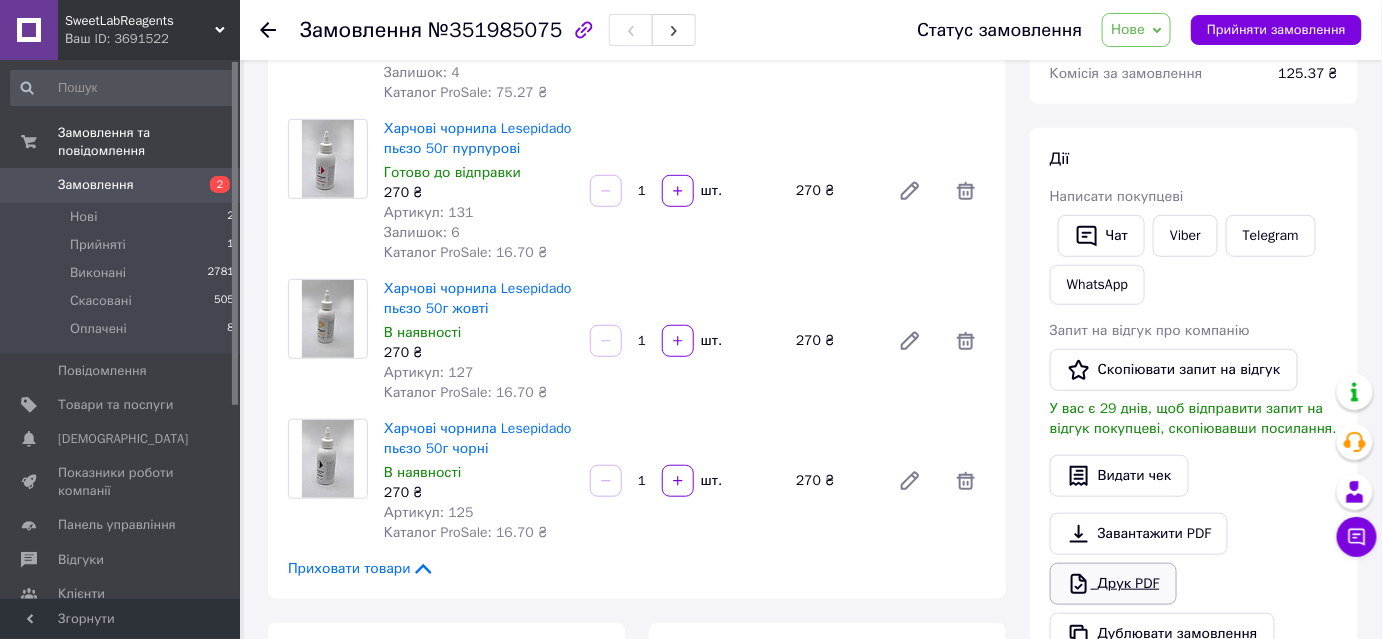 click on "Друк PDF" at bounding box center (1113, 584) 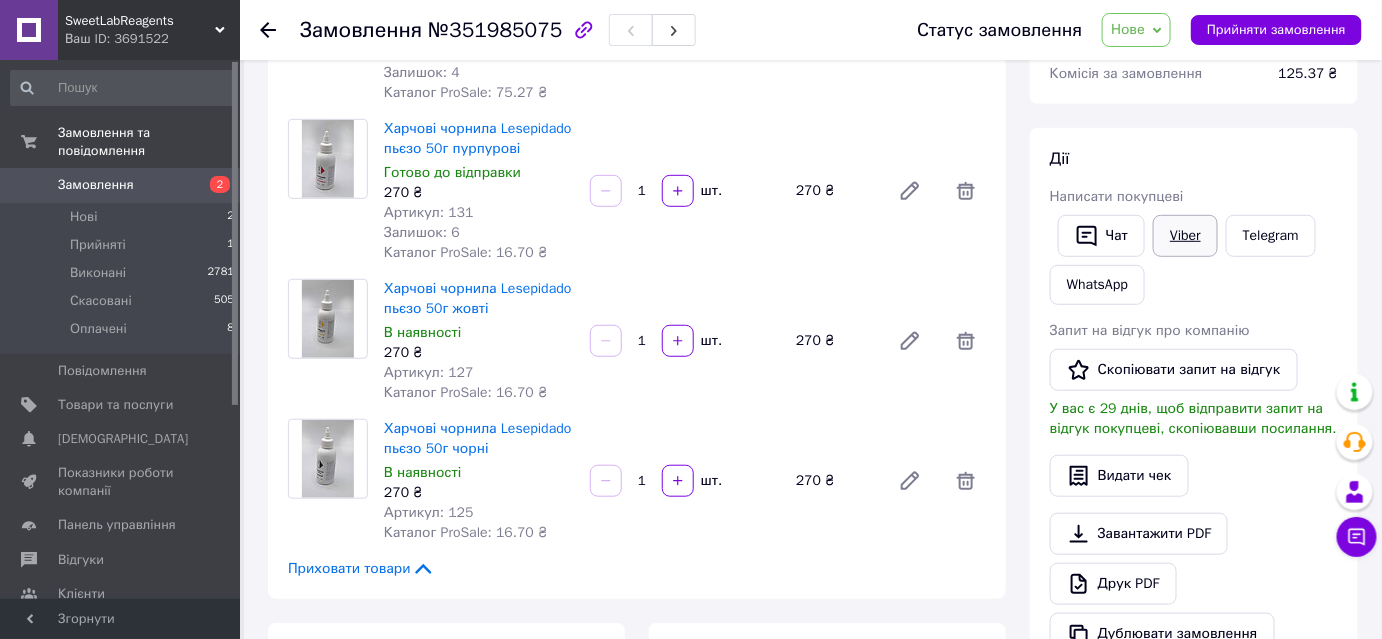 click on "Viber" at bounding box center [1185, 236] 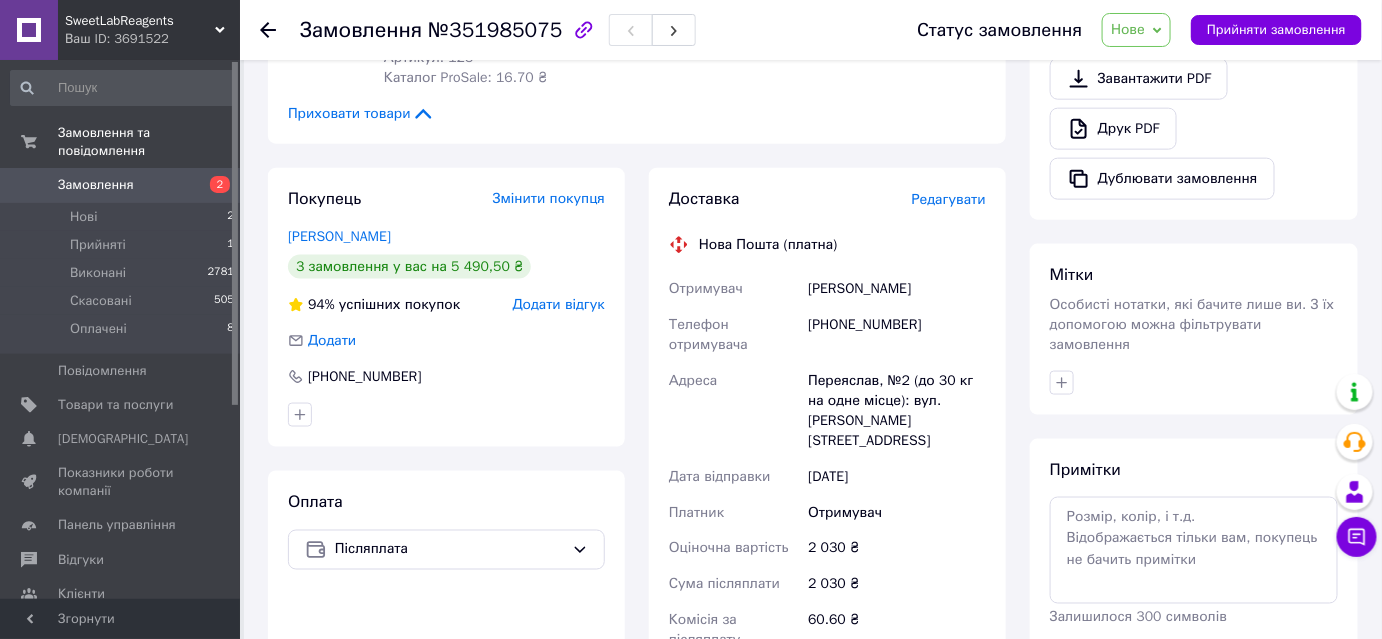 scroll, scrollTop: 909, scrollLeft: 0, axis: vertical 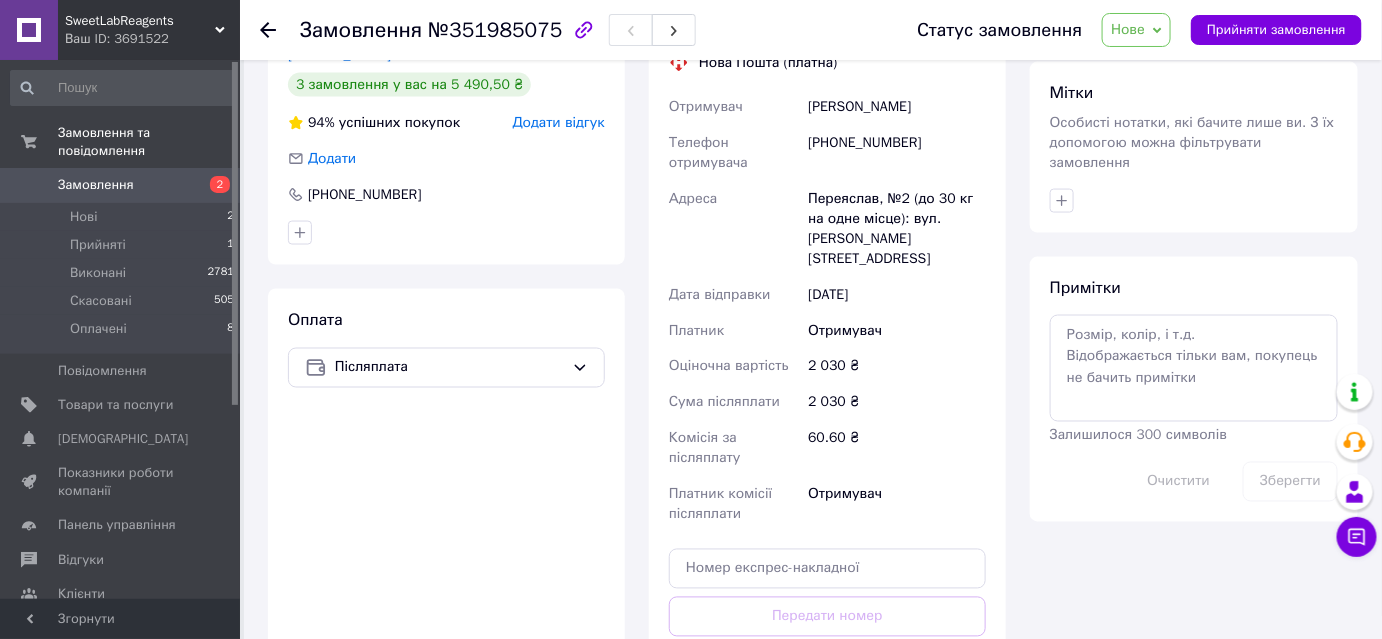 click on "Всього 4 товари 2 030 ₴ Доставка Необхідно уточнити Знижка Додати Всього до сплати 2030 ₴ Комісія за замовлення 125.37 ₴ Дії Написати покупцеві   Чат Viber Telegram WhatsApp Запит на відгук про компанію   Скопіювати запит на відгук У вас є 29 днів, щоб відправити запит на відгук покупцеві, скопіювавши посилання.   Видати чек   Завантажити PDF   Друк PDF   Дублювати замовлення Мітки Особисті нотатки, які бачите лише ви. З їх допомогою можна фільтрувати замовлення Примітки Залишилося 300 символів Очистити Зберегти" at bounding box center [1194, -152] 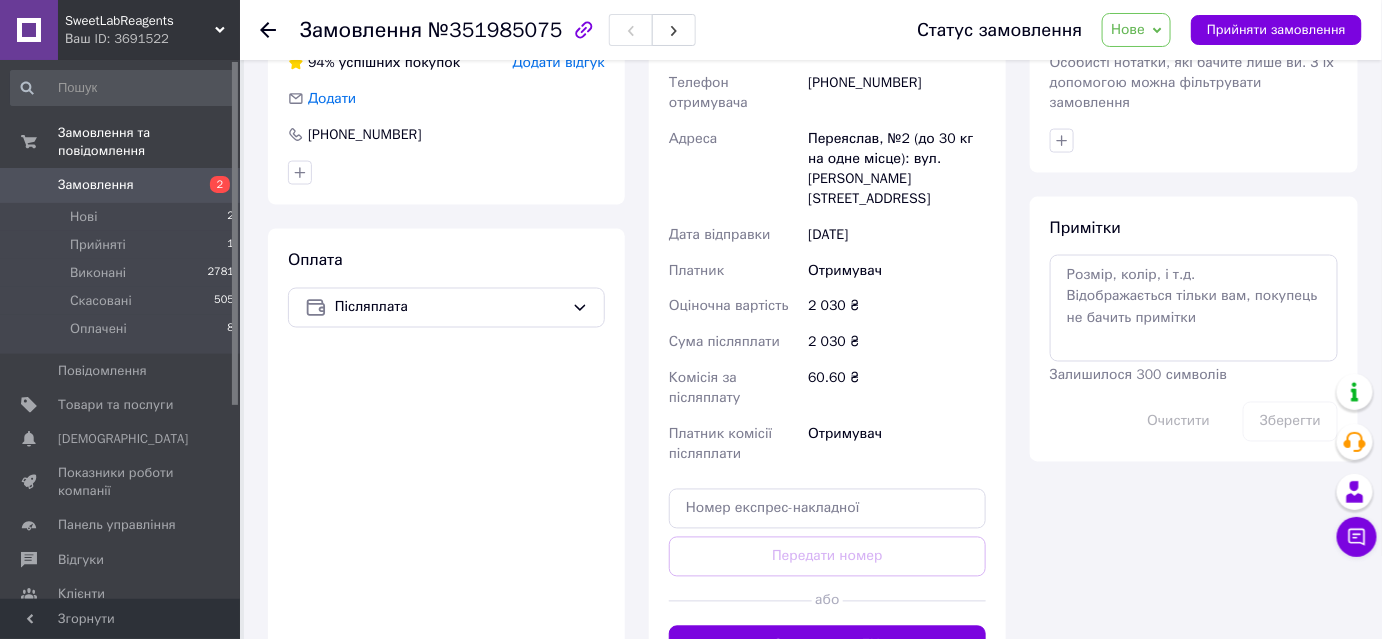 scroll, scrollTop: 1000, scrollLeft: 0, axis: vertical 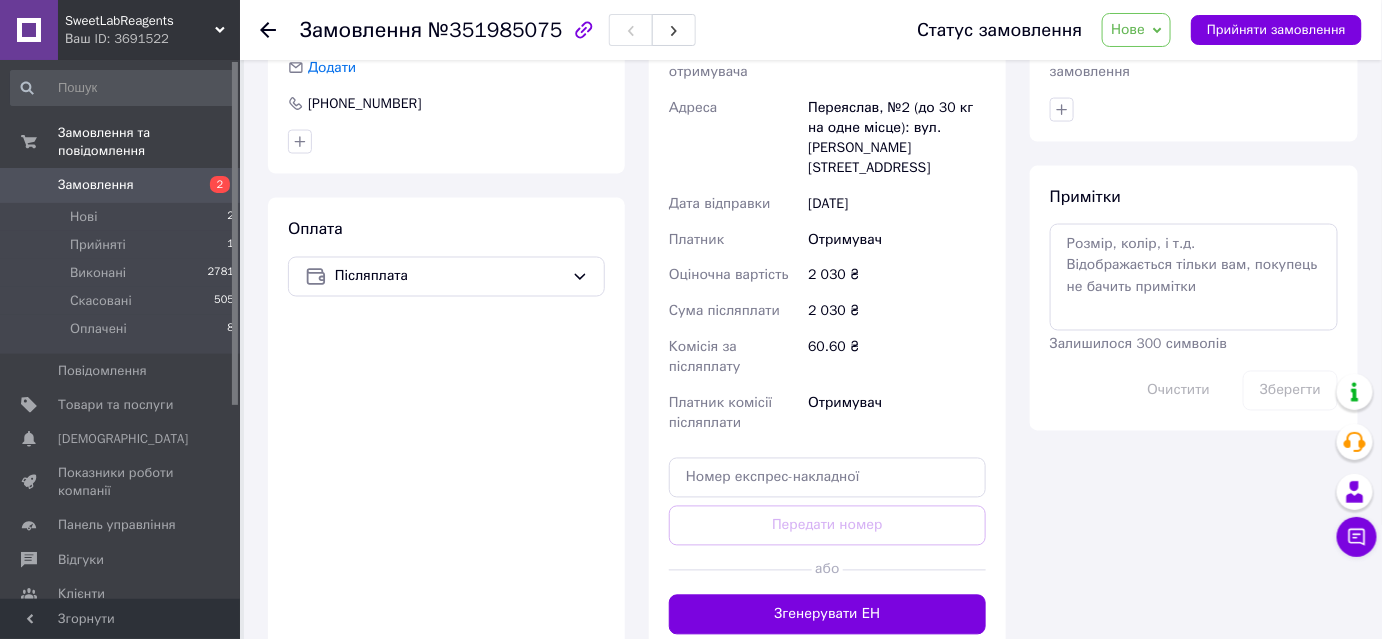 click at bounding box center [1194, 110] 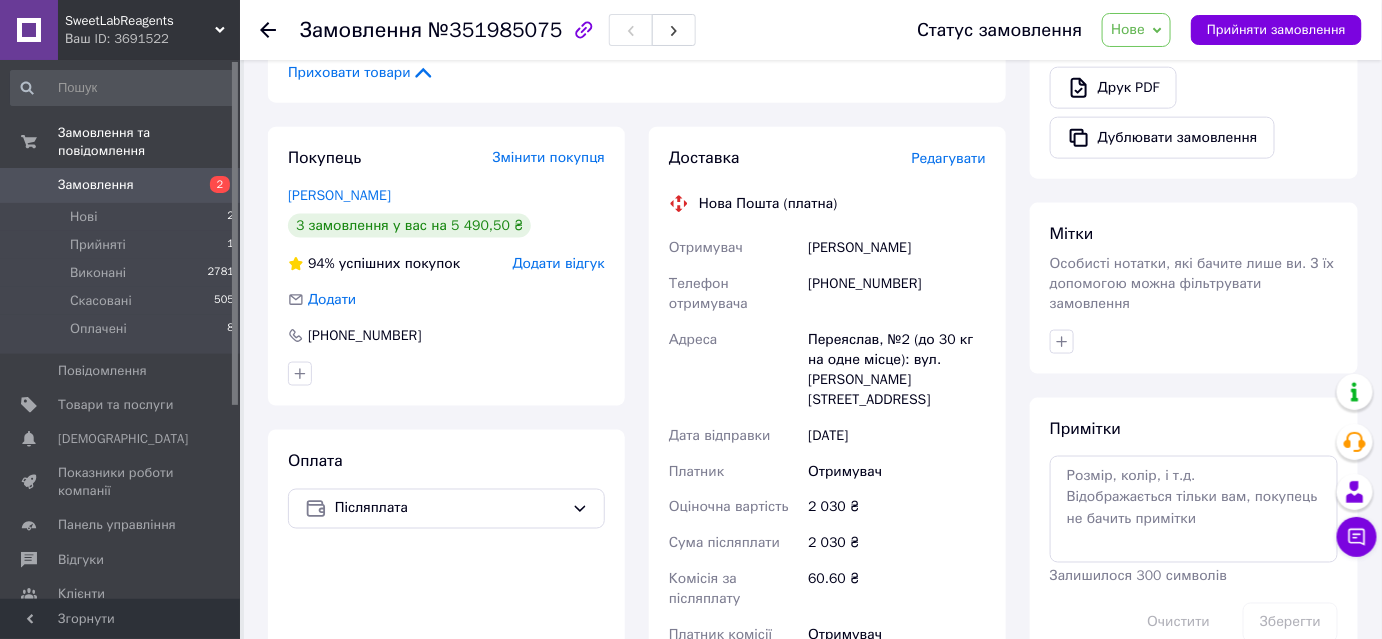 scroll, scrollTop: 727, scrollLeft: 0, axis: vertical 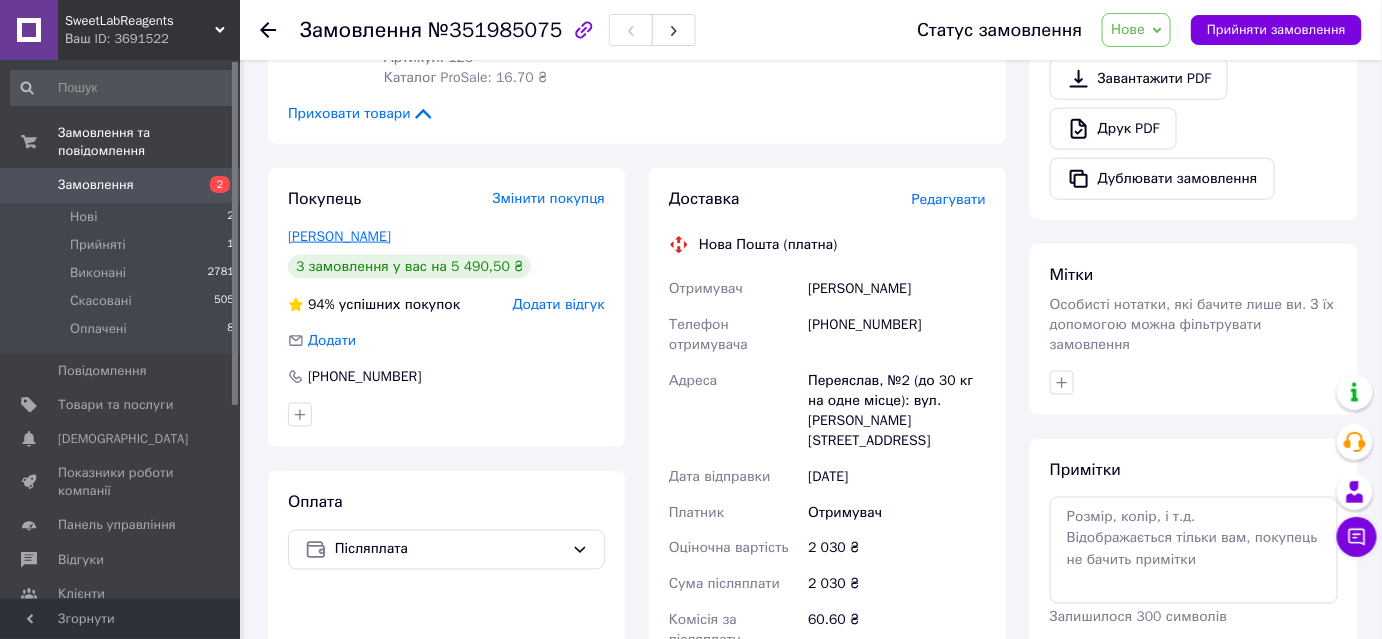 click on "[PERSON_NAME]" at bounding box center (339, 236) 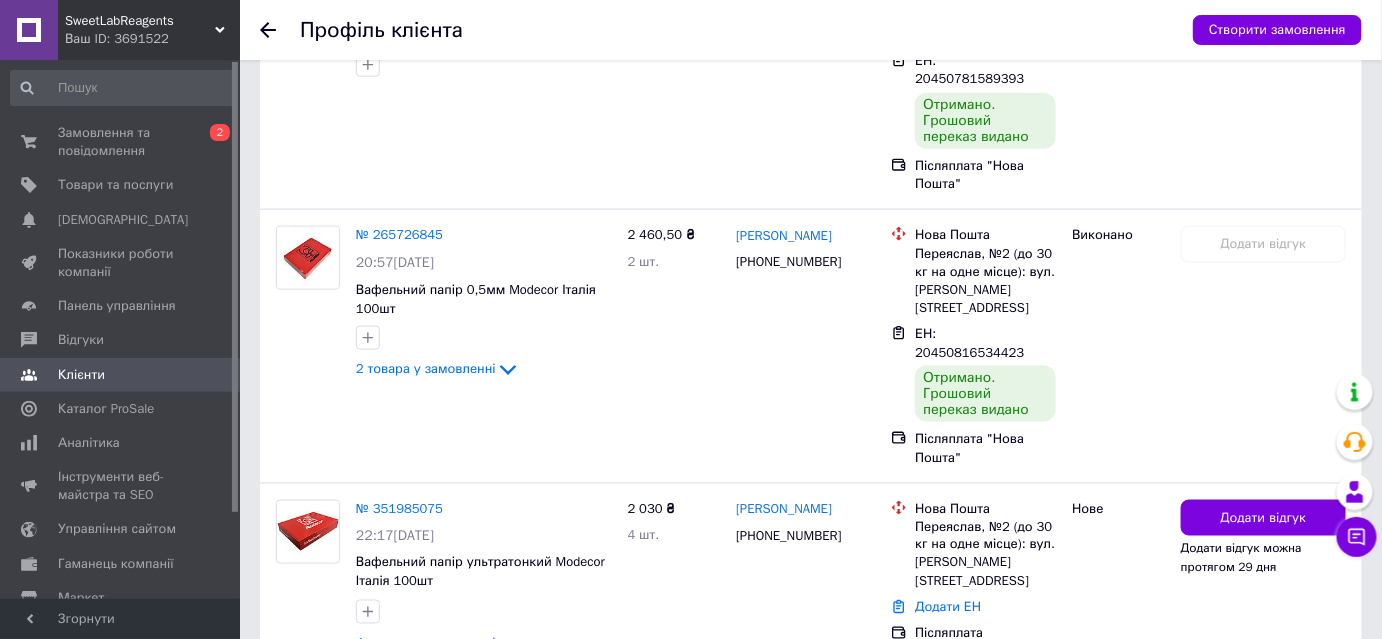 scroll, scrollTop: 800, scrollLeft: 0, axis: vertical 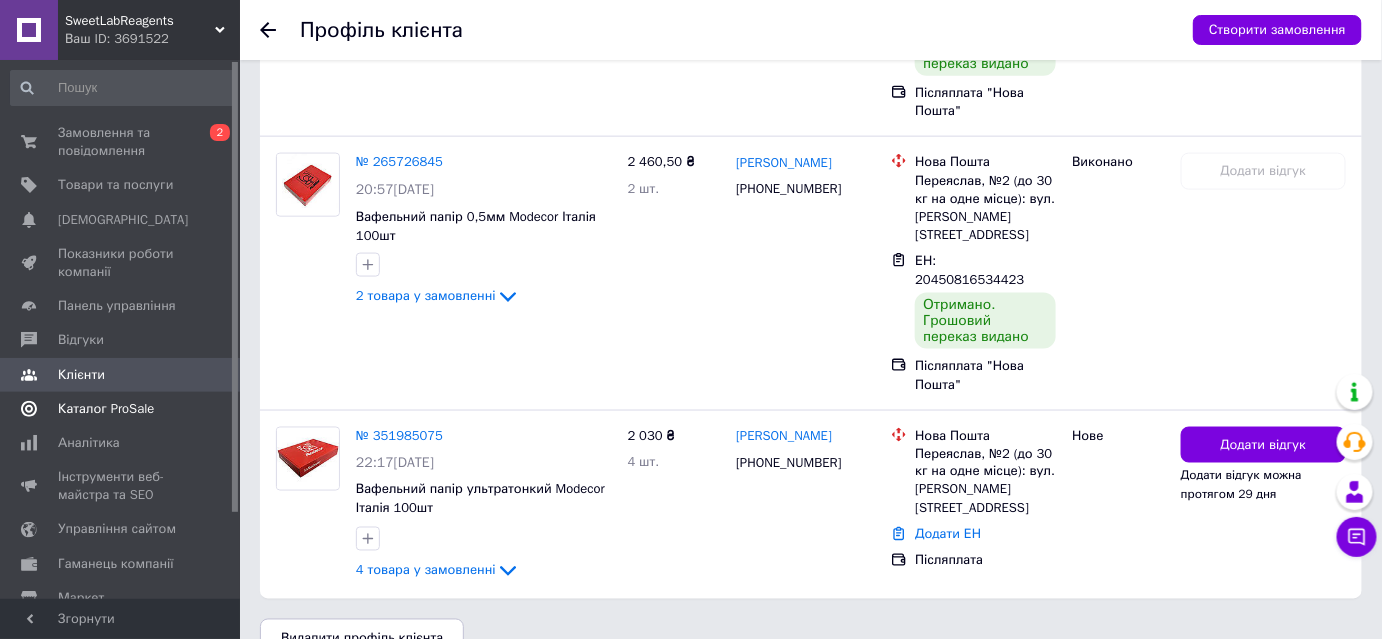 click on "Каталог ProSale" at bounding box center [106, 409] 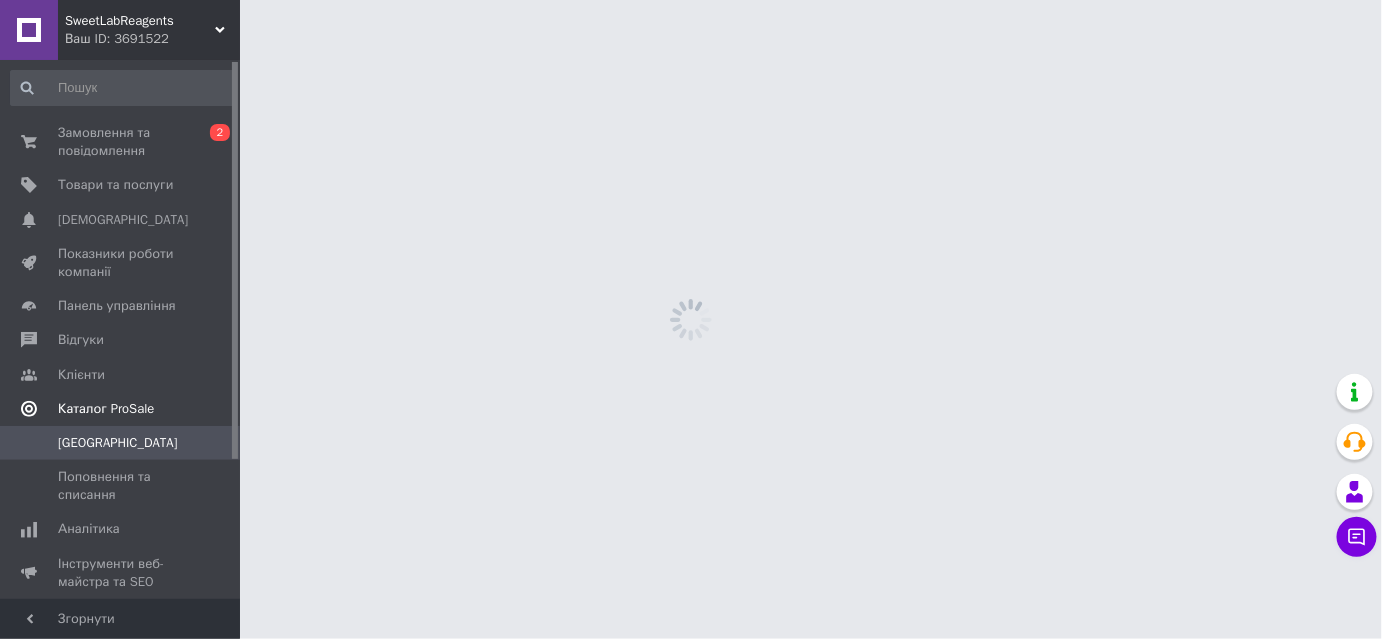 scroll, scrollTop: 0, scrollLeft: 0, axis: both 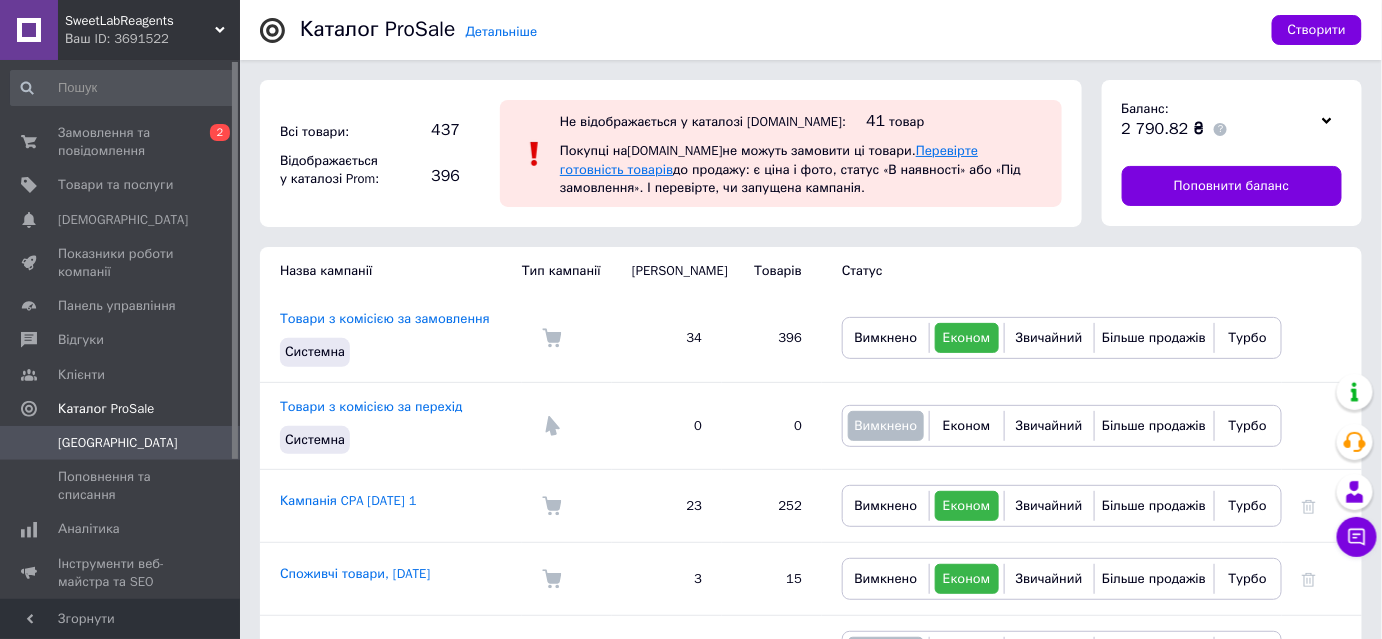 click on "Перевірте готовність товарів" at bounding box center [769, 159] 